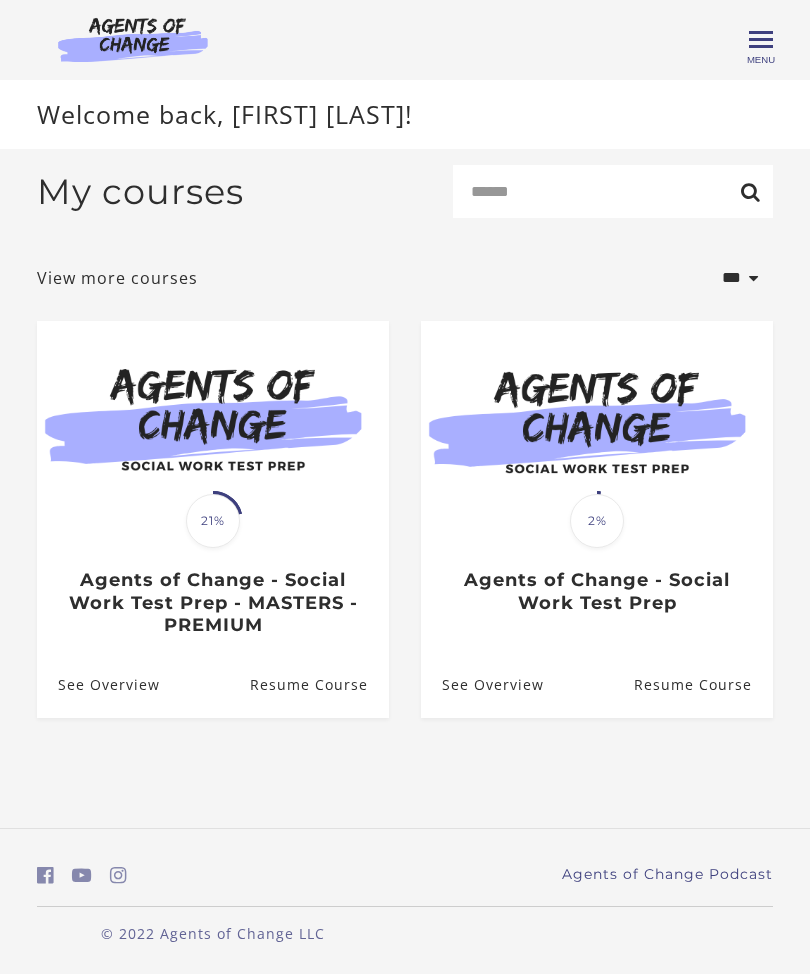 scroll, scrollTop: 0, scrollLeft: 0, axis: both 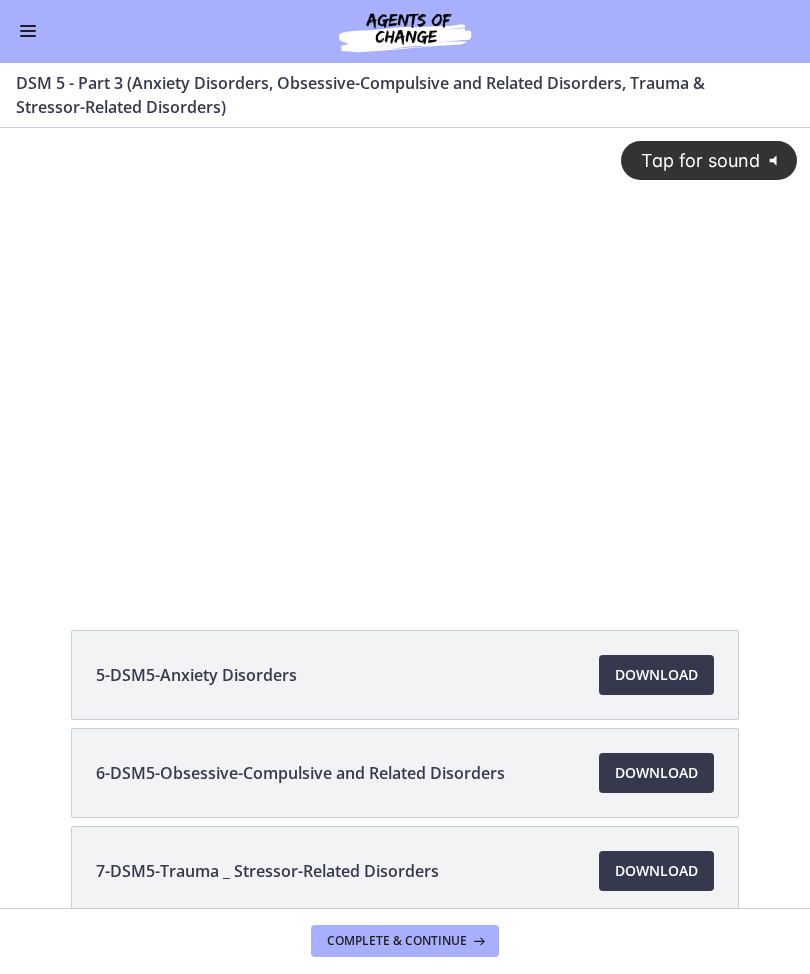 click at bounding box center (28, 32) 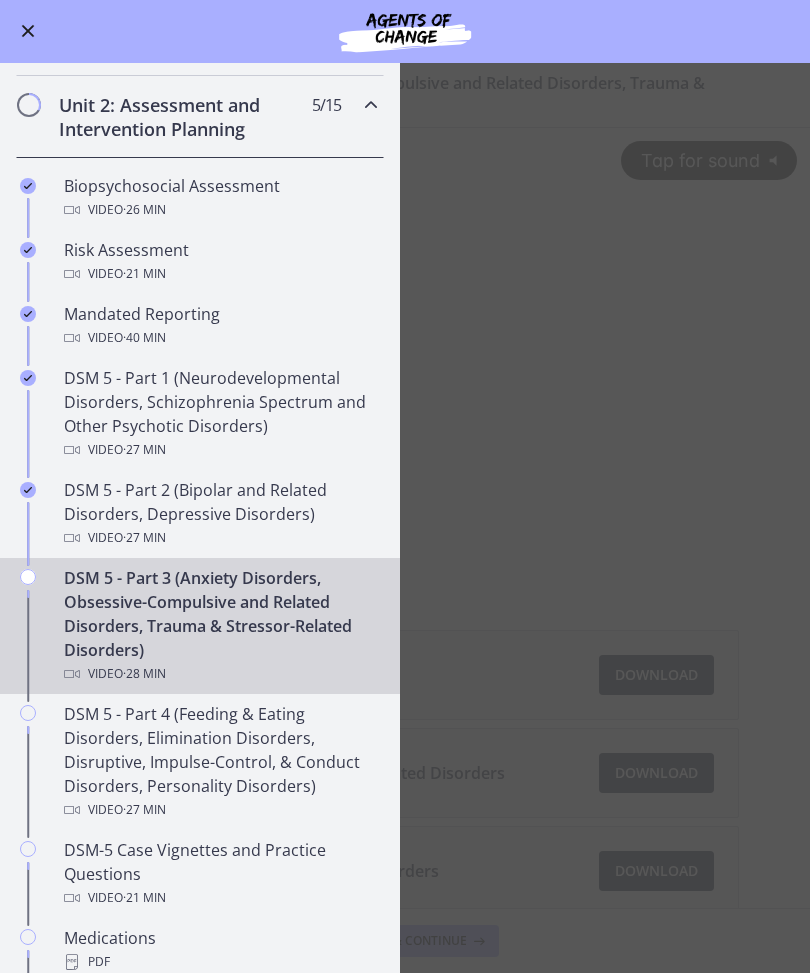 scroll, scrollTop: 536, scrollLeft: 0, axis: vertical 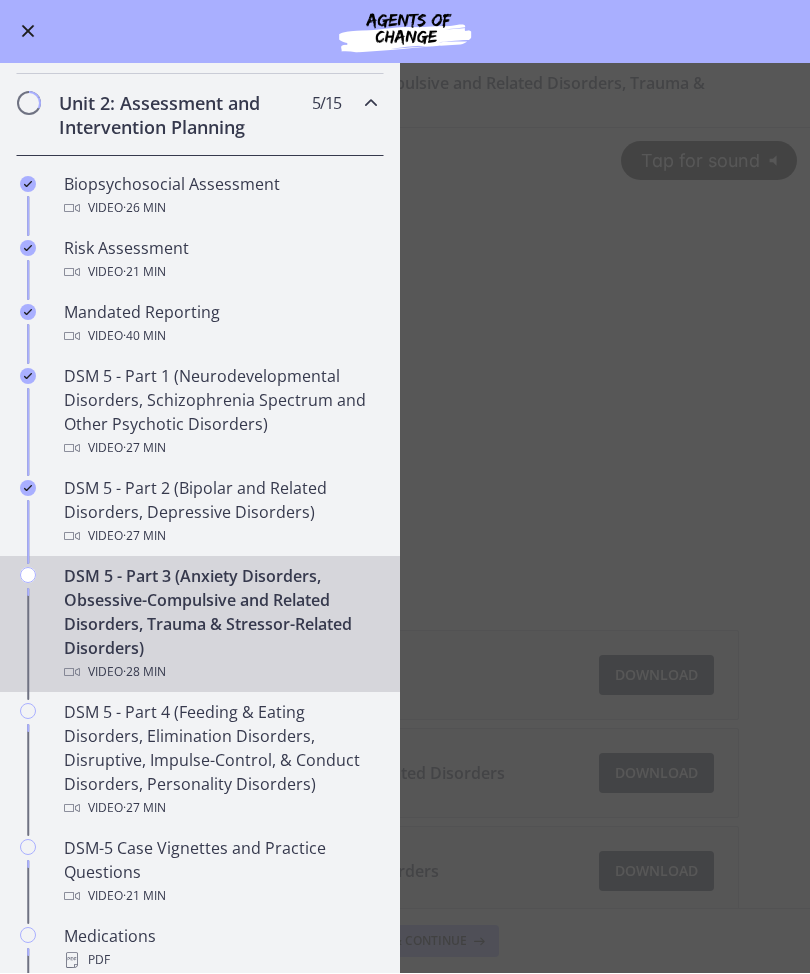 click on "DSM 5 - Part 3 (Anxiety Disorders, Obsessive-Compulsive and Related Disorders, Trauma & Stressor-Related Disorders)
Enable fullscreen
5-DSM5-Anxiety Disorders
Download
Opens in a new window
6-DSM5-Obsessive-Compulsive and Related Disorders
Download" at bounding box center (405, 519) 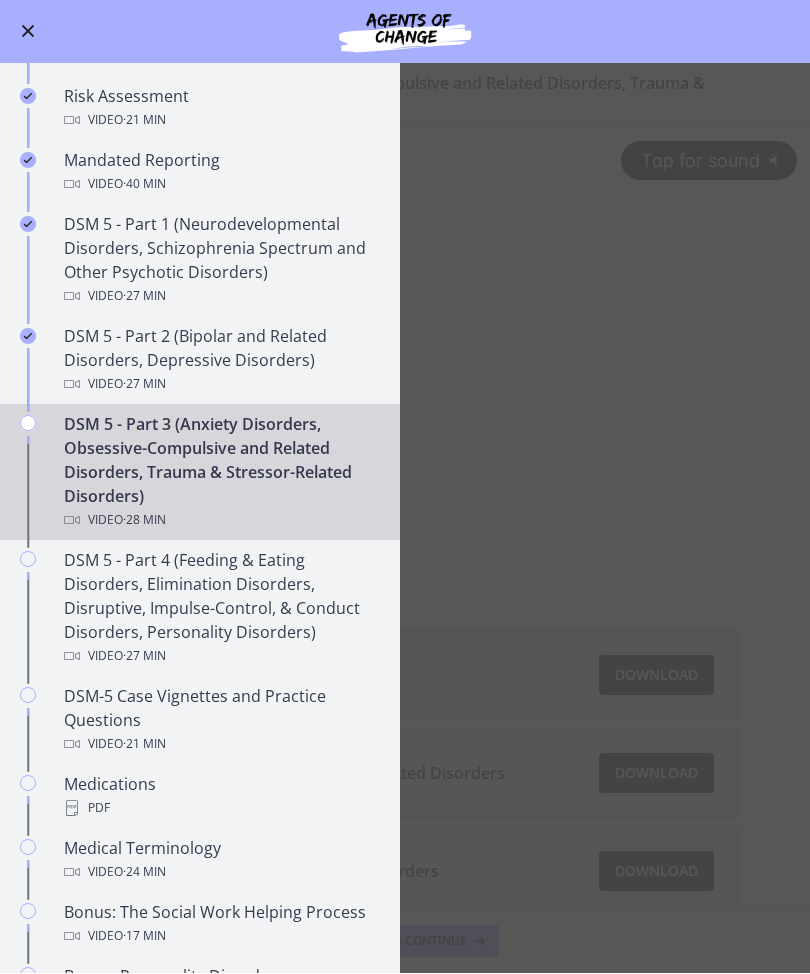 scroll, scrollTop: 657, scrollLeft: 0, axis: vertical 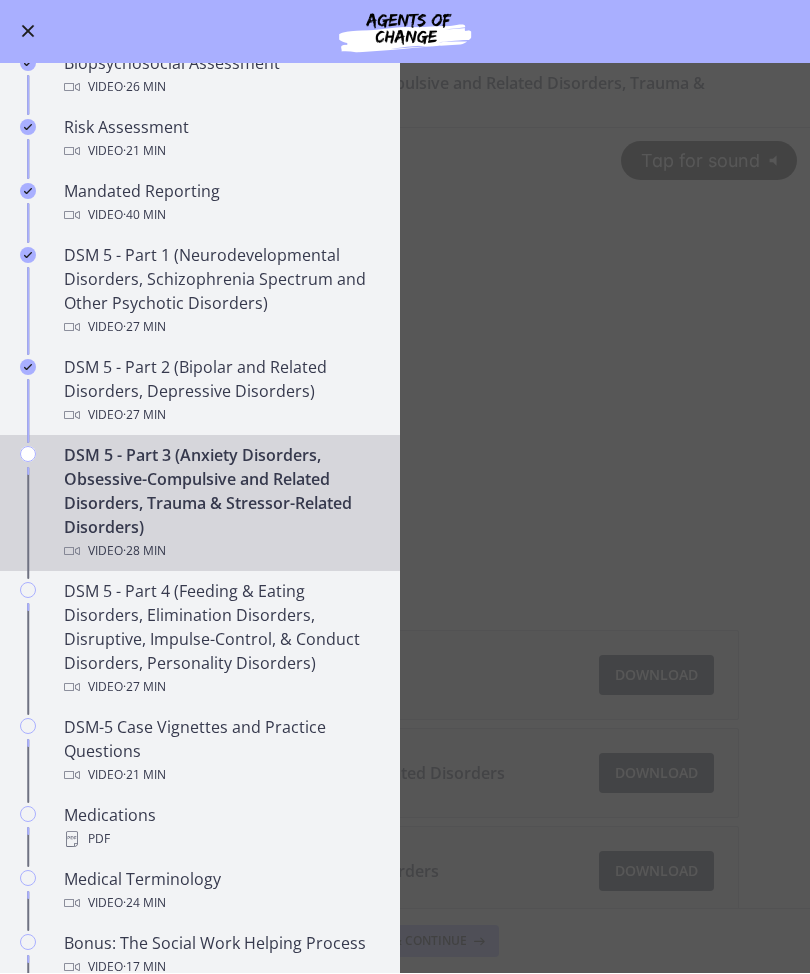 click on "DSM 5 - Part 3 (Anxiety Disorders, Obsessive-Compulsive and Related Disorders, Trauma & Stressor-Related Disorders)
Enable fullscreen
5-DSM5-Anxiety Disorders
Download
Opens in a new window
6-DSM5-Obsessive-Compulsive and Related Disorders
Download" at bounding box center (405, 519) 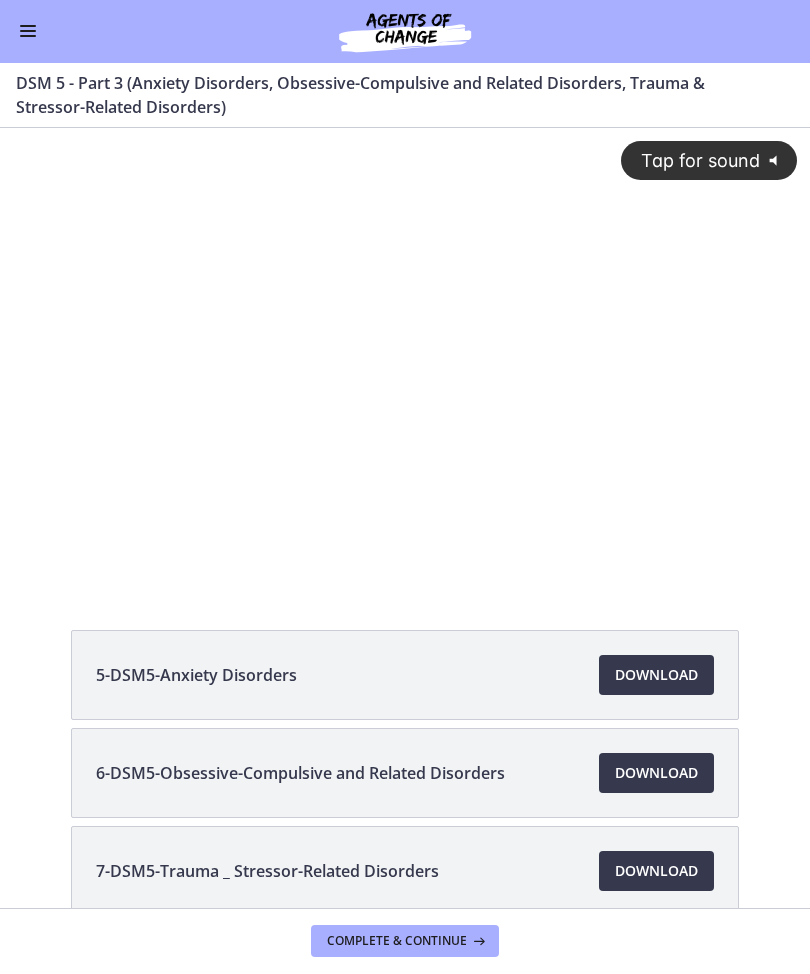 scroll, scrollTop: 0, scrollLeft: 0, axis: both 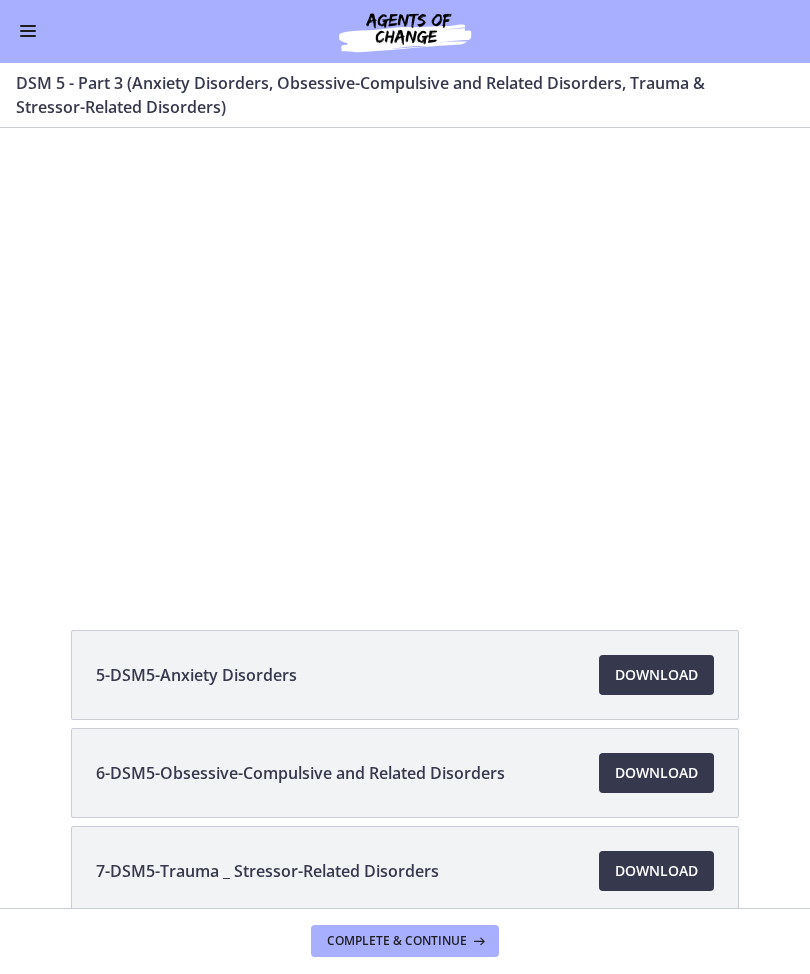 click at bounding box center (405, 356) 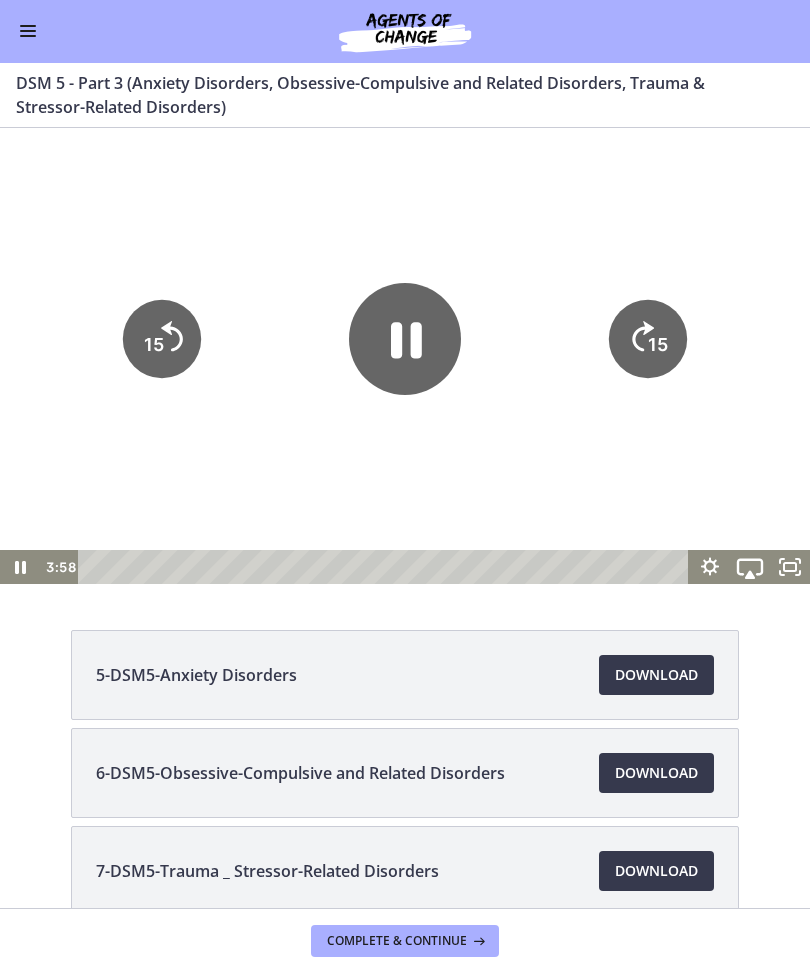 click 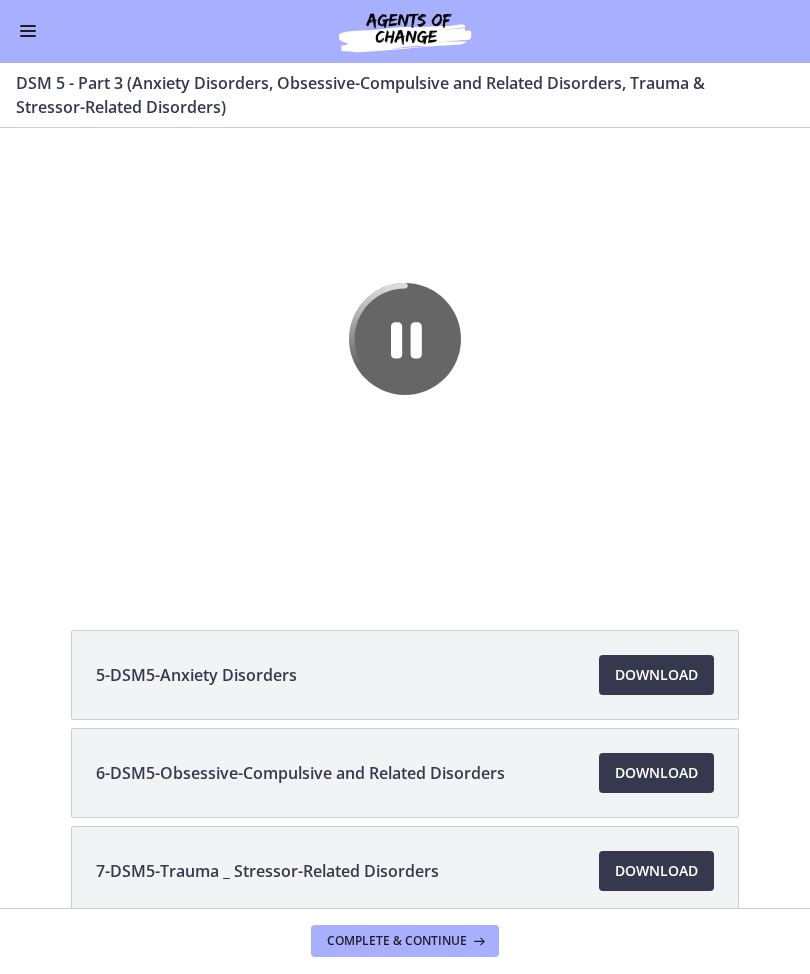 click 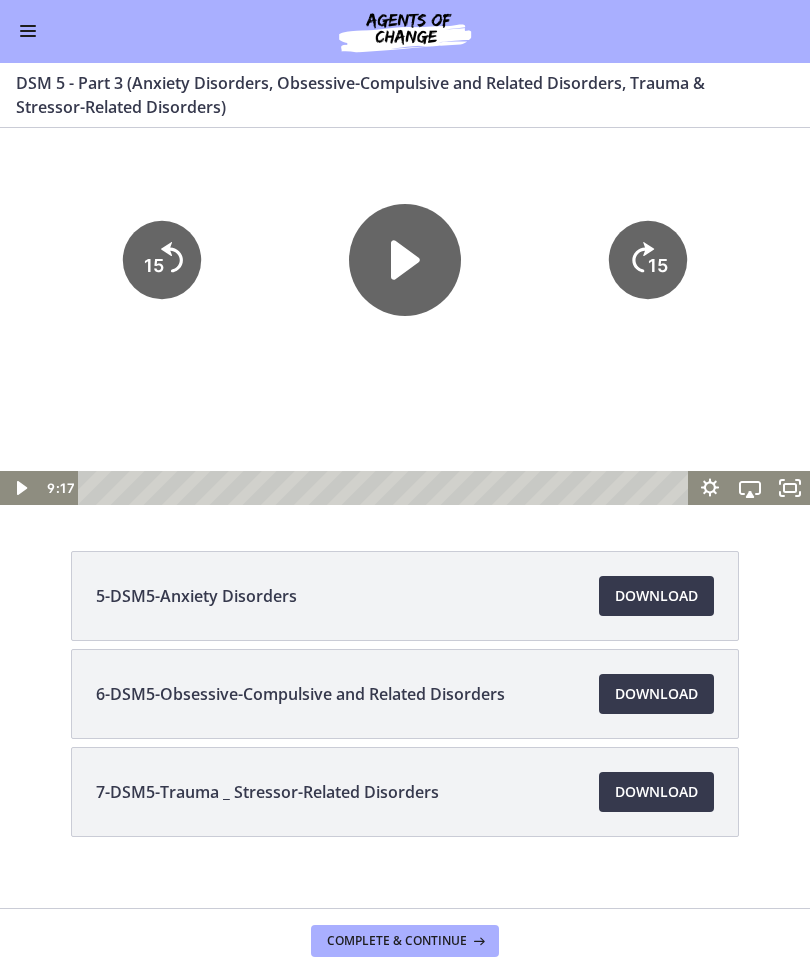scroll, scrollTop: 61, scrollLeft: 0, axis: vertical 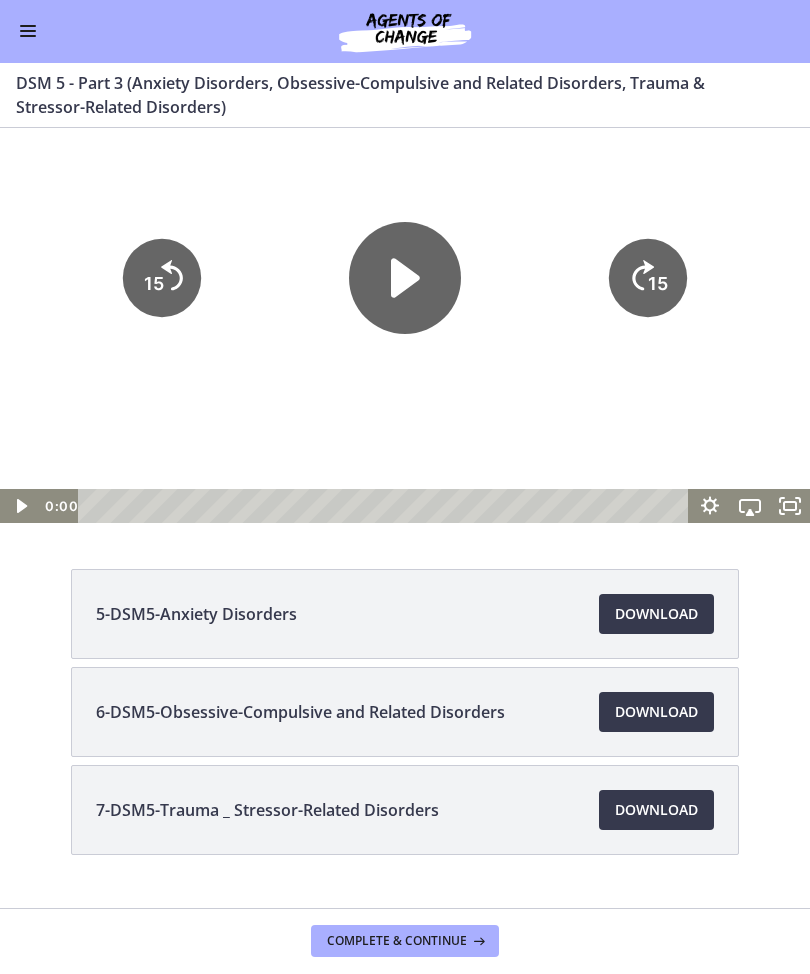 click 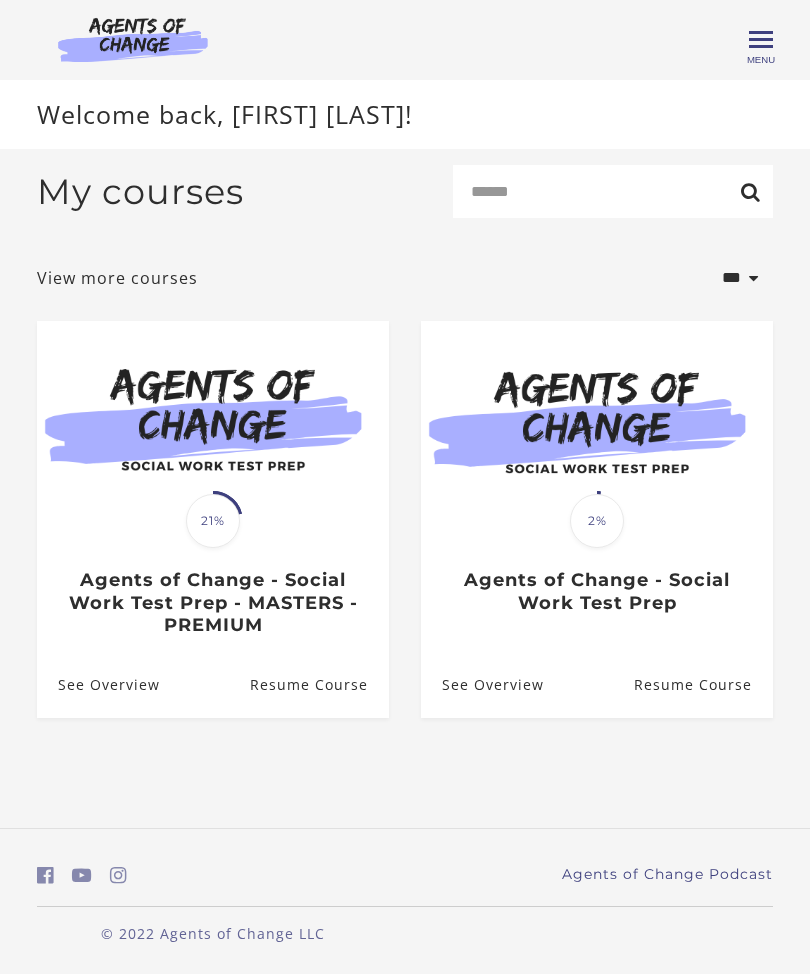 scroll, scrollTop: 0, scrollLeft: 0, axis: both 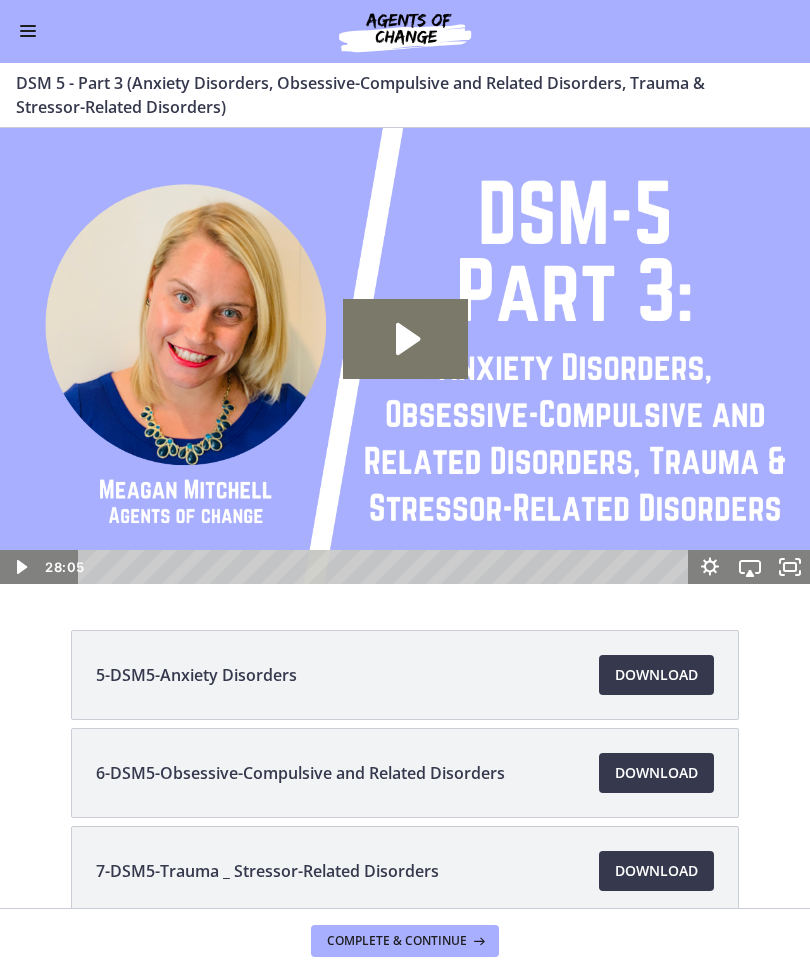 click 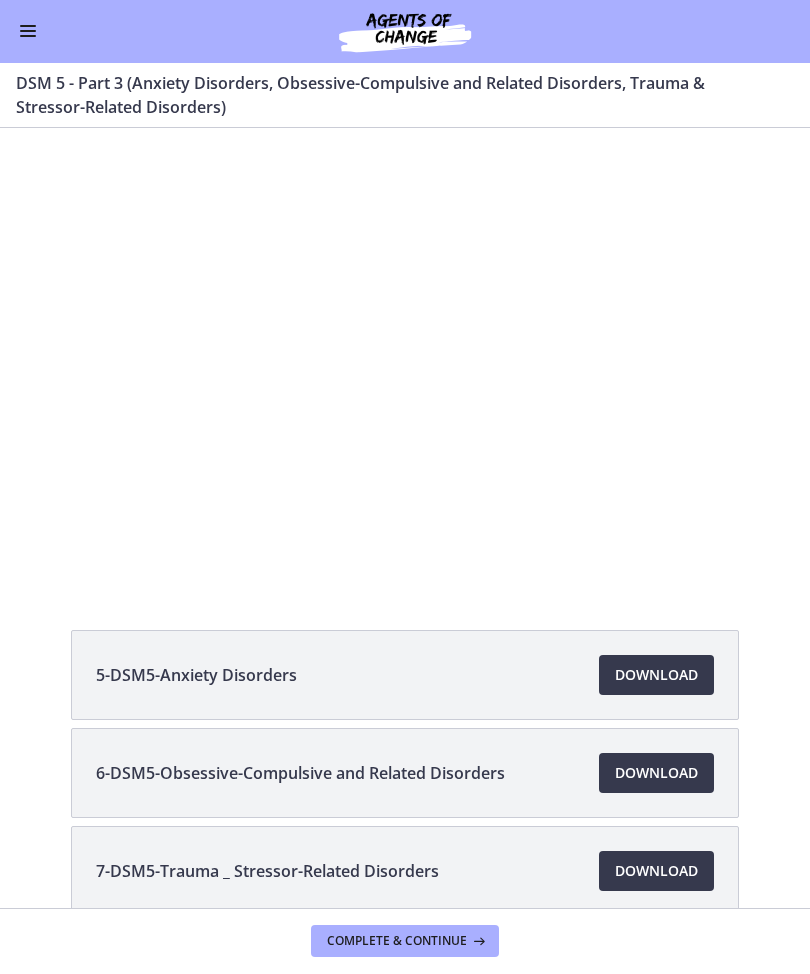 click at bounding box center [405, 356] 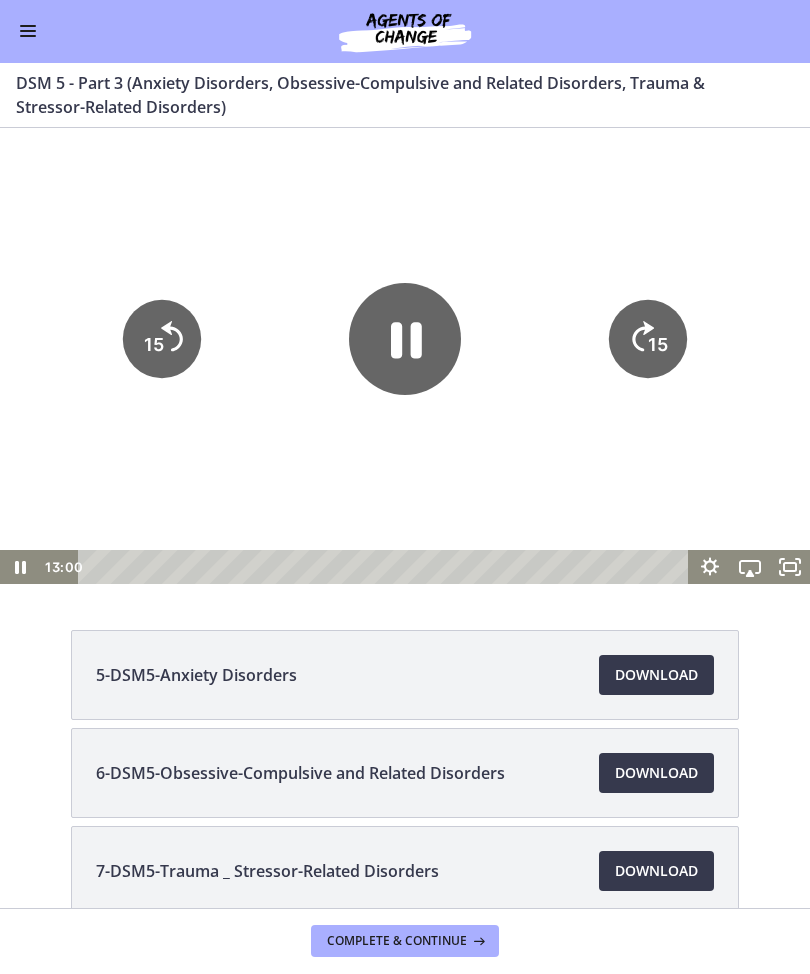 click 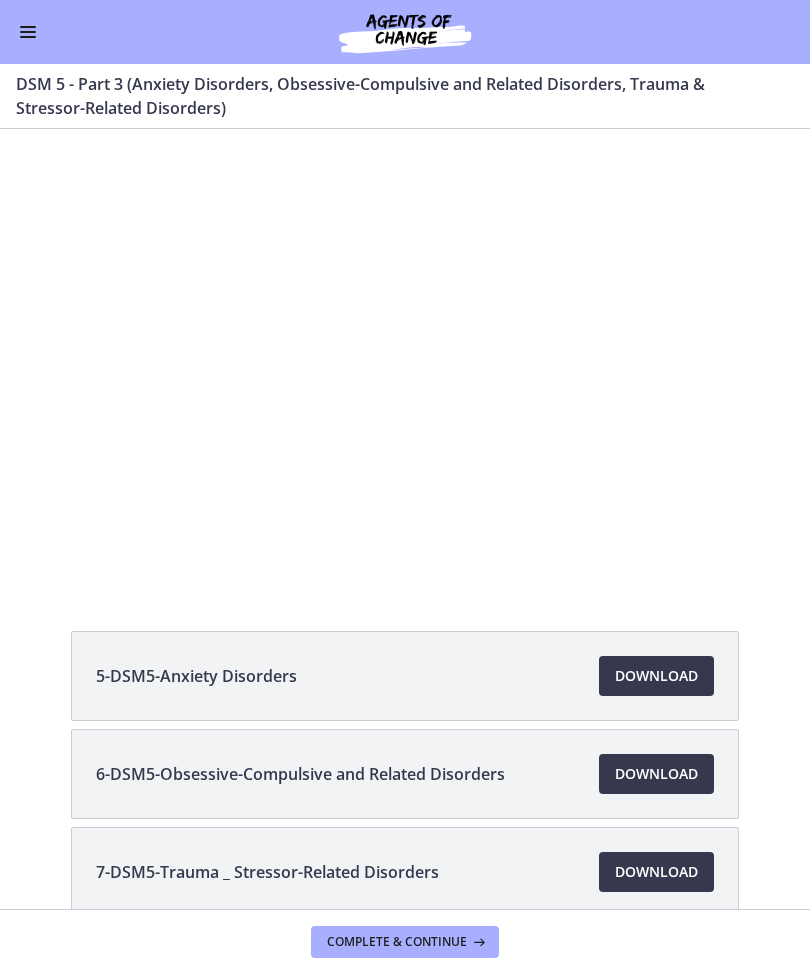 click on "7-DSM5-Trauma _ Stressor-Related Disorders
Download
Opens in a new window" at bounding box center [405, 872] 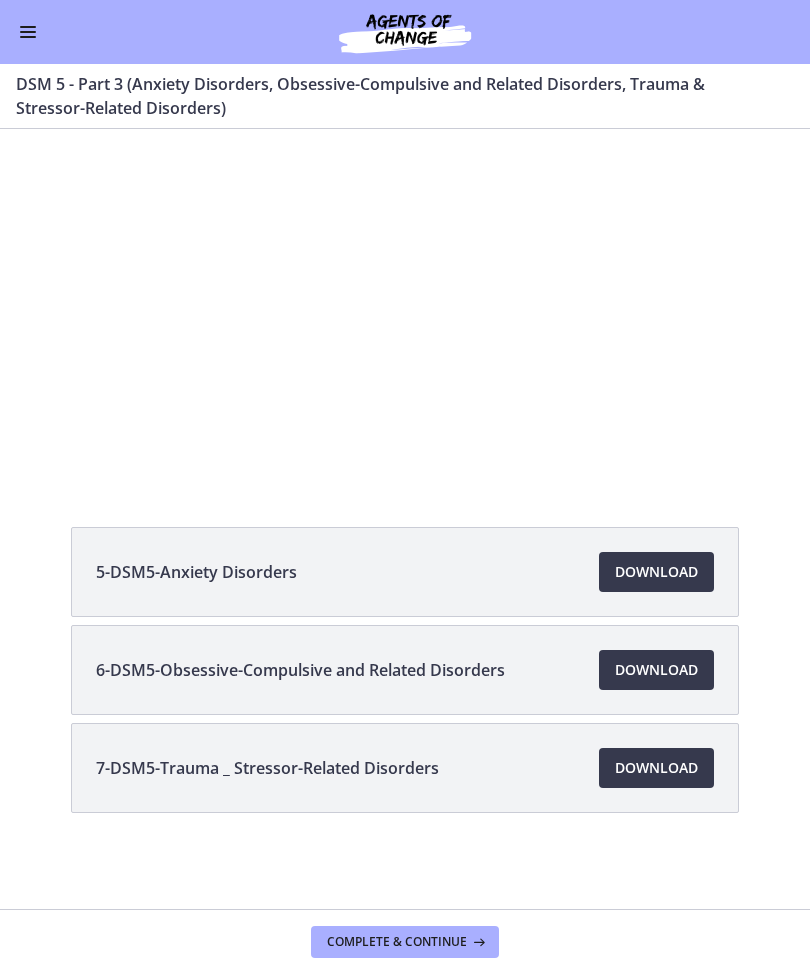 scroll, scrollTop: 104, scrollLeft: 0, axis: vertical 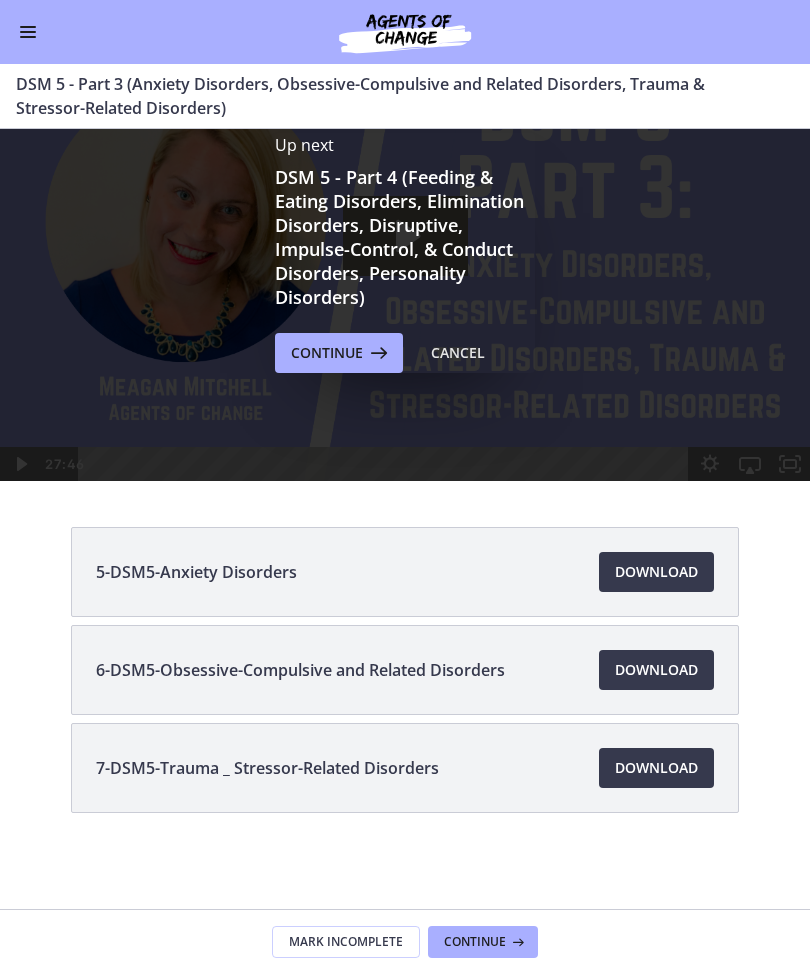 click on "Continue" at bounding box center [339, 353] 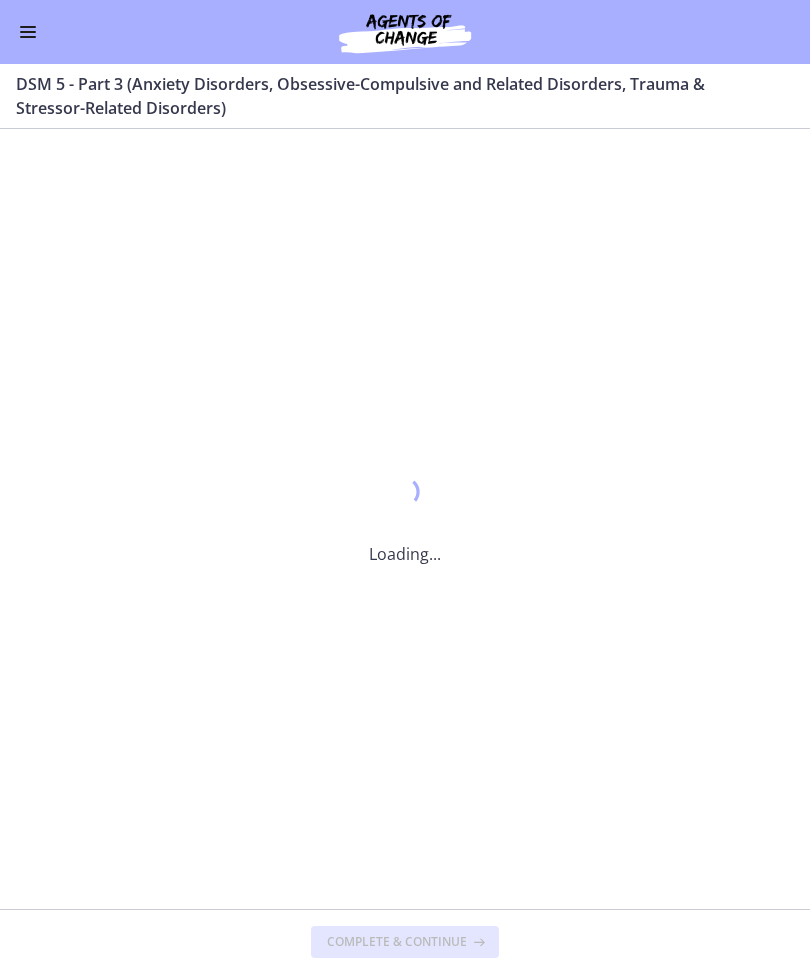 scroll, scrollTop: 0, scrollLeft: 0, axis: both 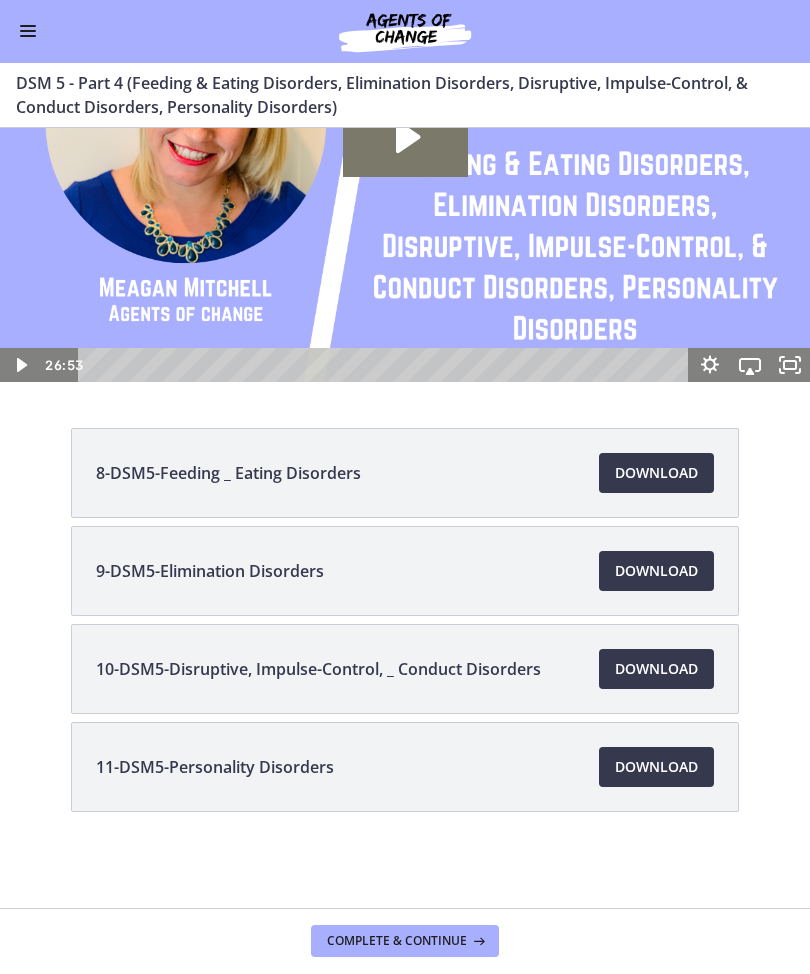 click 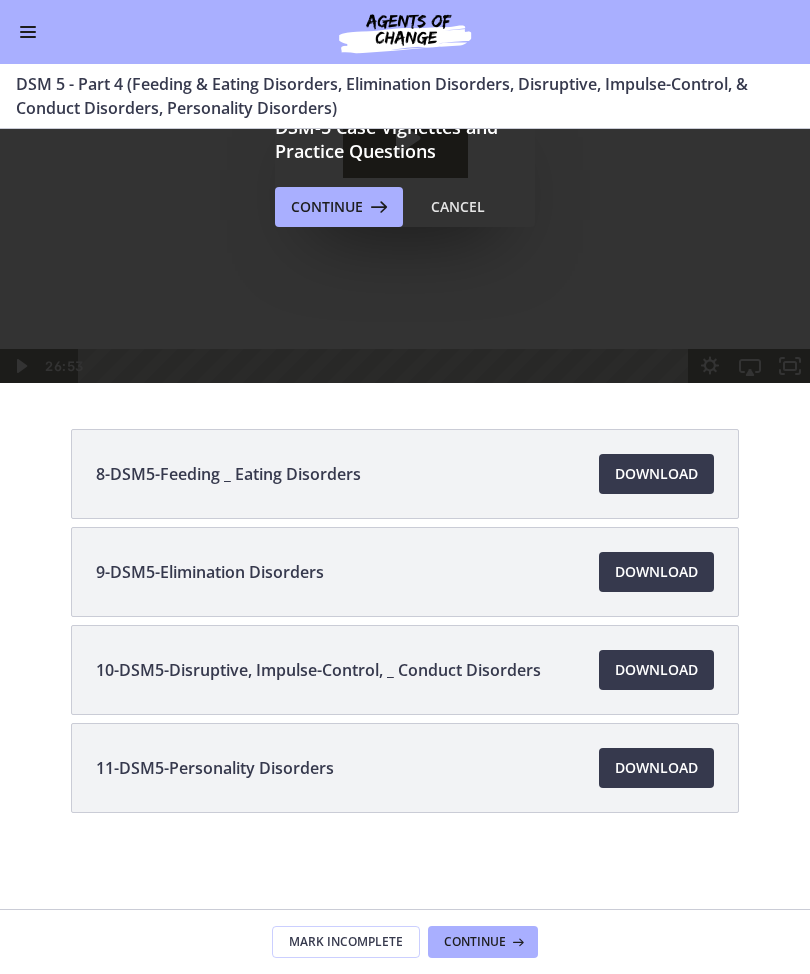scroll, scrollTop: 0, scrollLeft: 0, axis: both 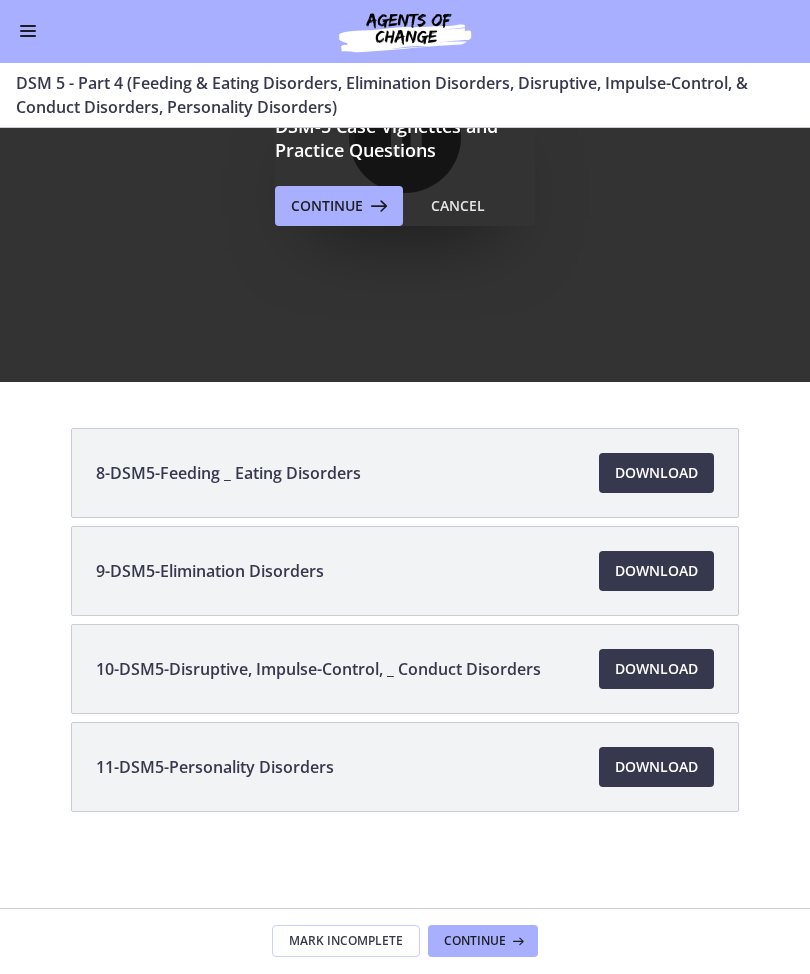 click on "Continue" at bounding box center (483, 942) 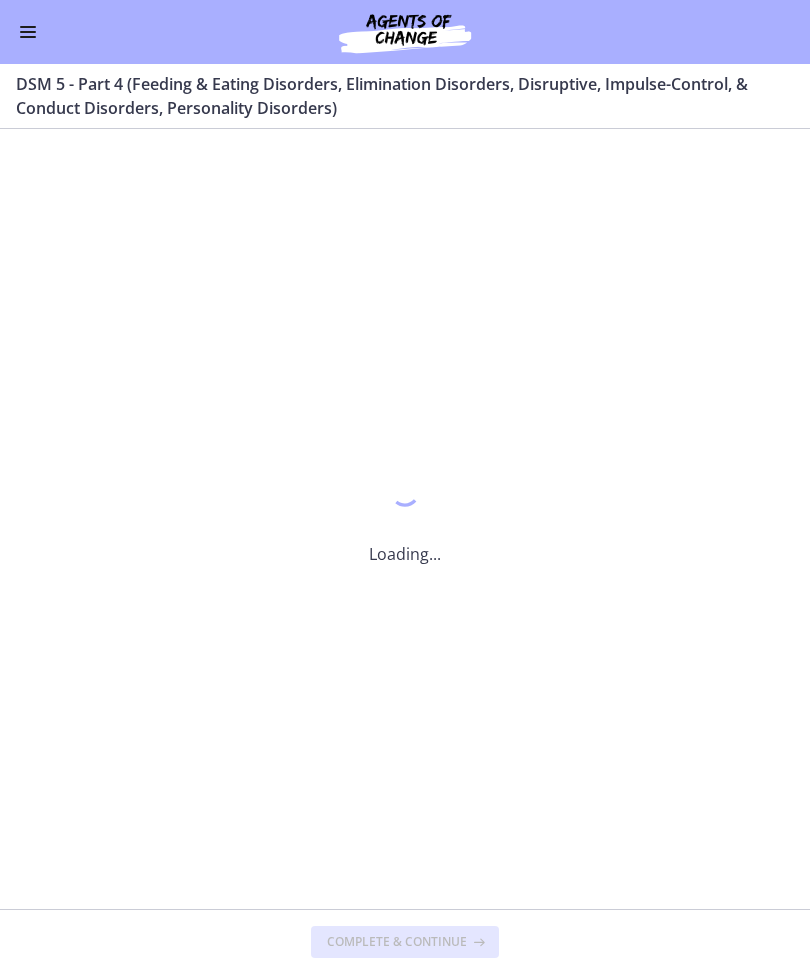 scroll, scrollTop: 0, scrollLeft: 0, axis: both 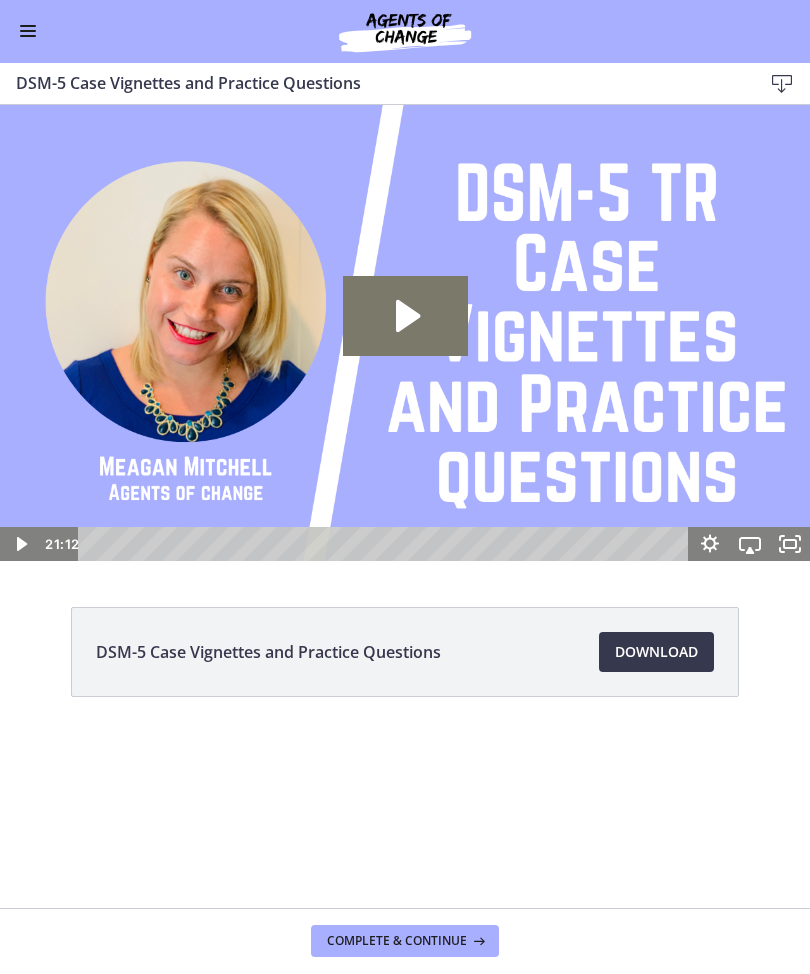 click 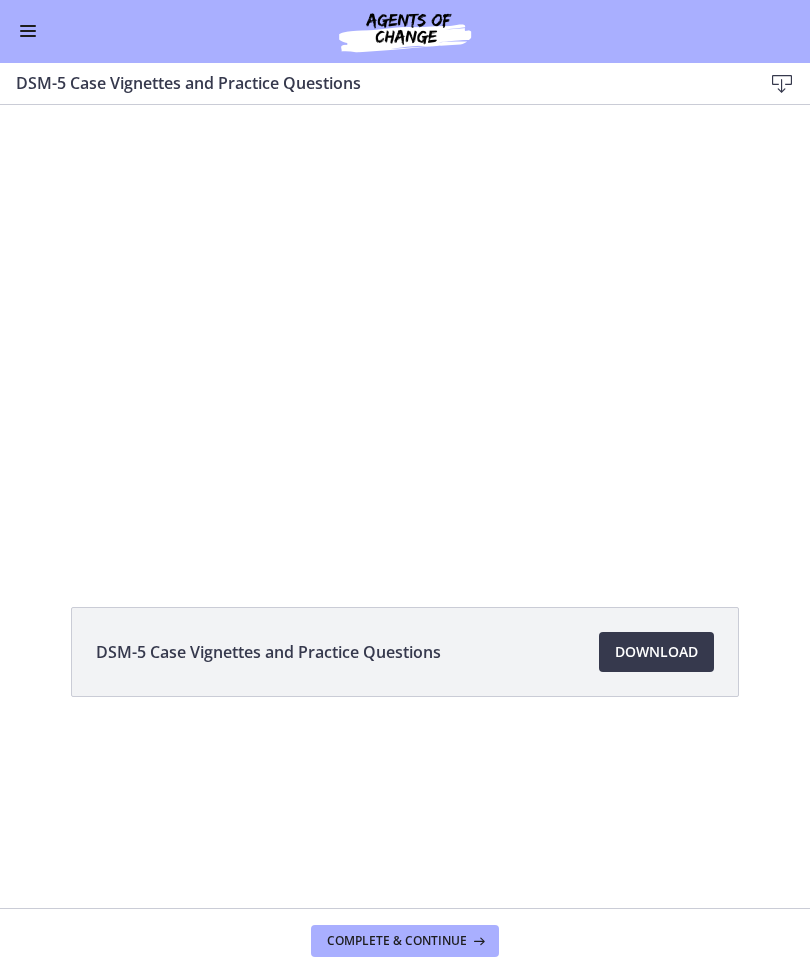 click at bounding box center [405, 333] 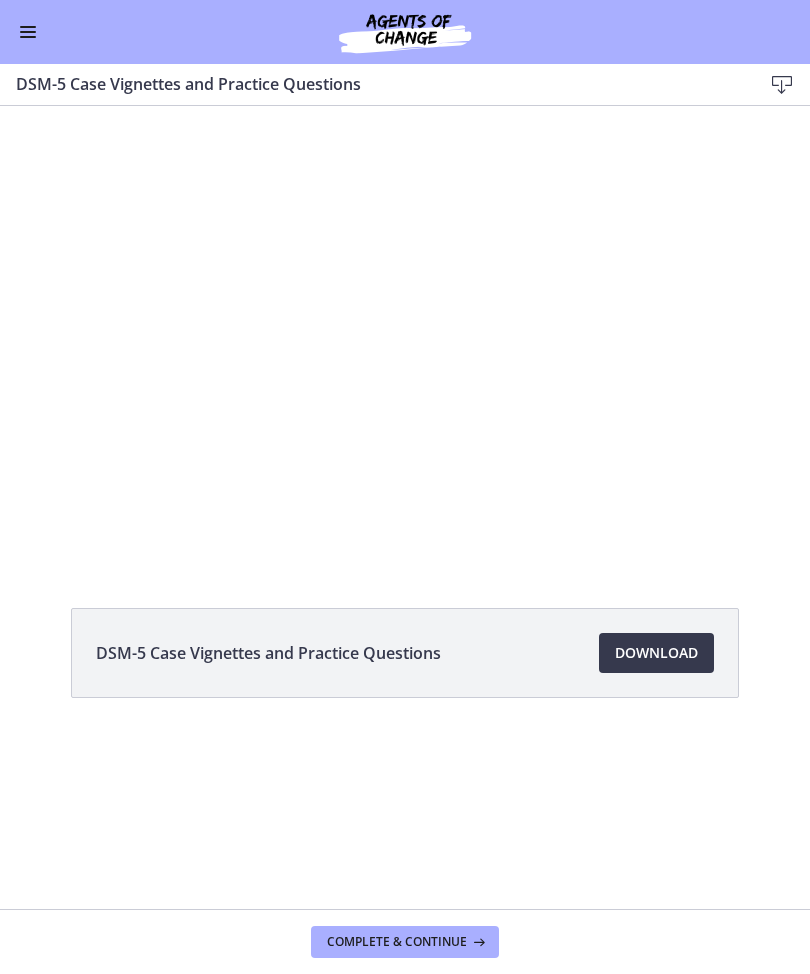 scroll, scrollTop: 0, scrollLeft: 0, axis: both 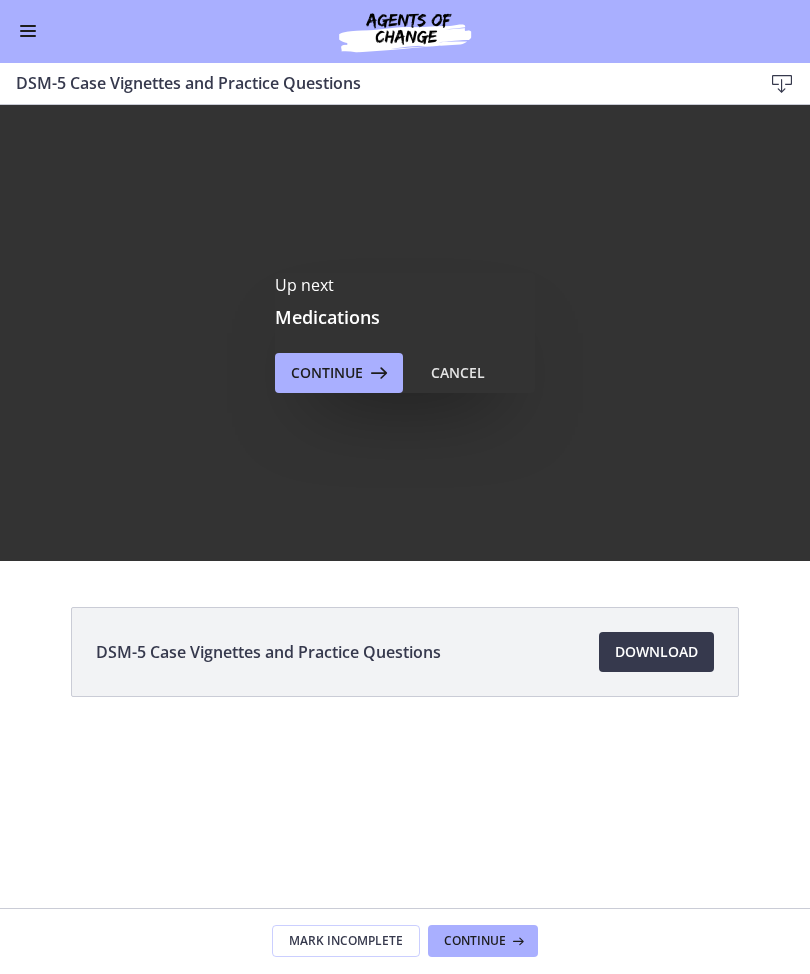 click at bounding box center [28, 32] 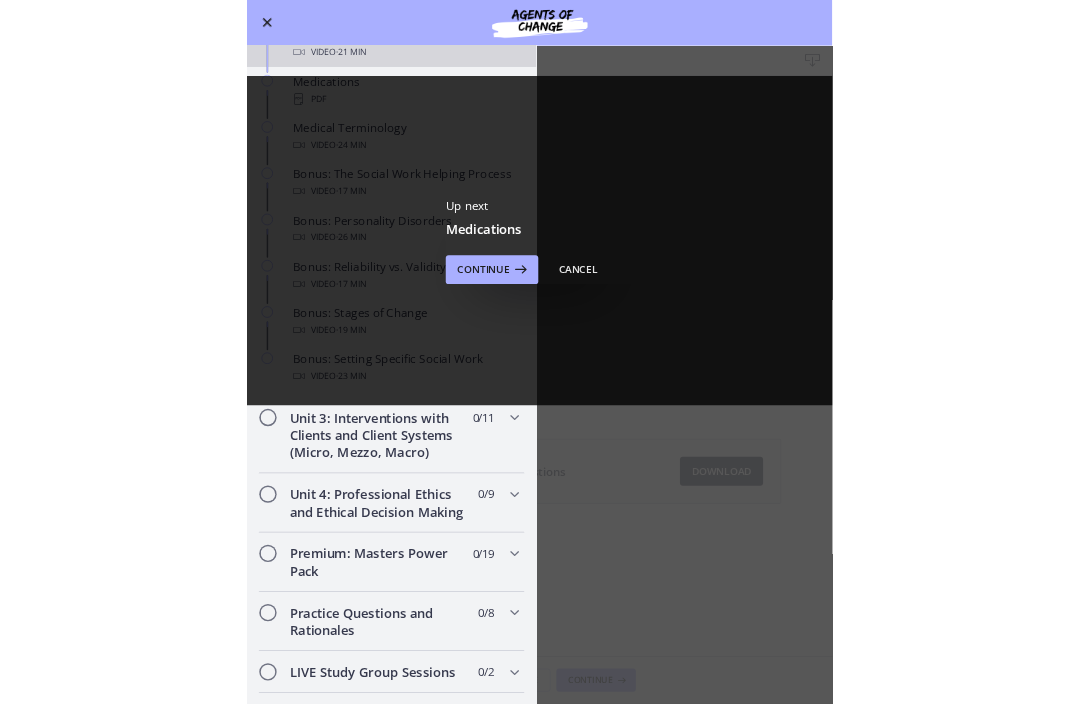 scroll, scrollTop: 1345, scrollLeft: 0, axis: vertical 